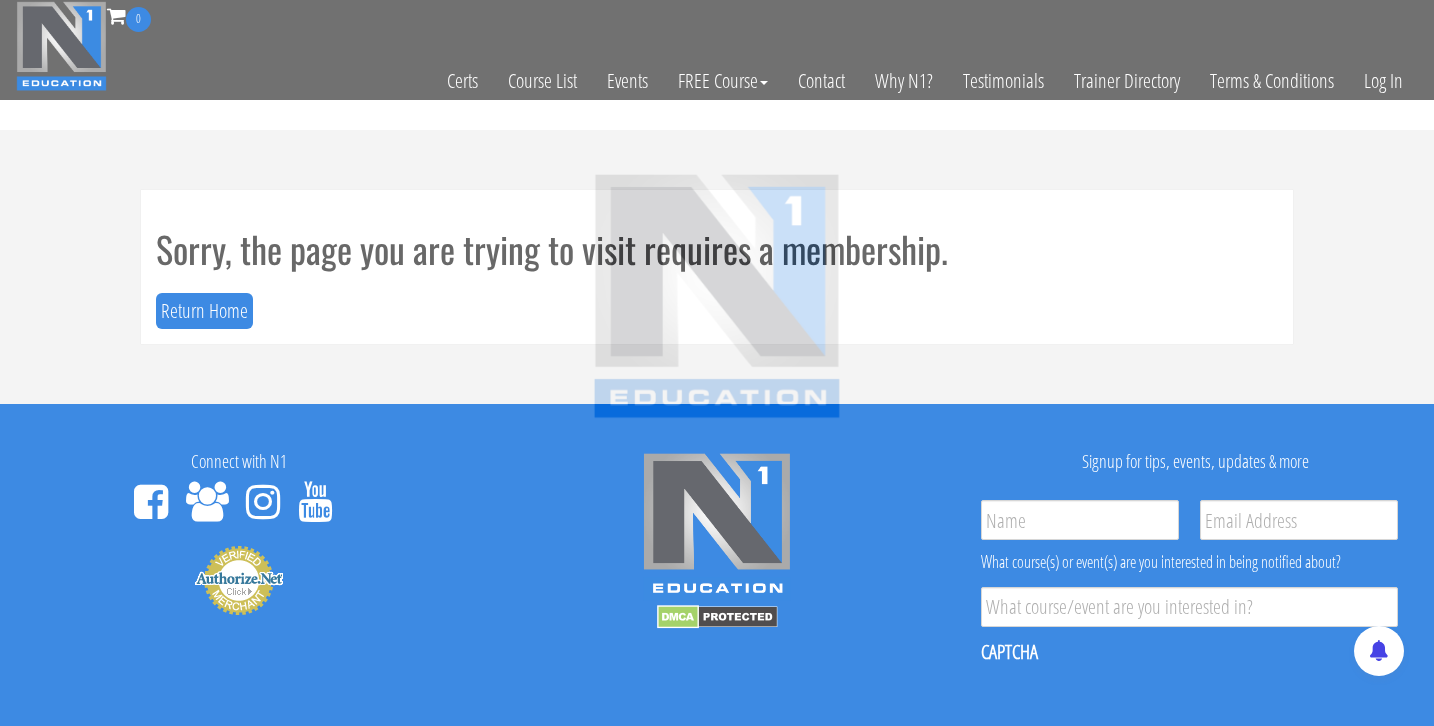 scroll, scrollTop: 0, scrollLeft: 0, axis: both 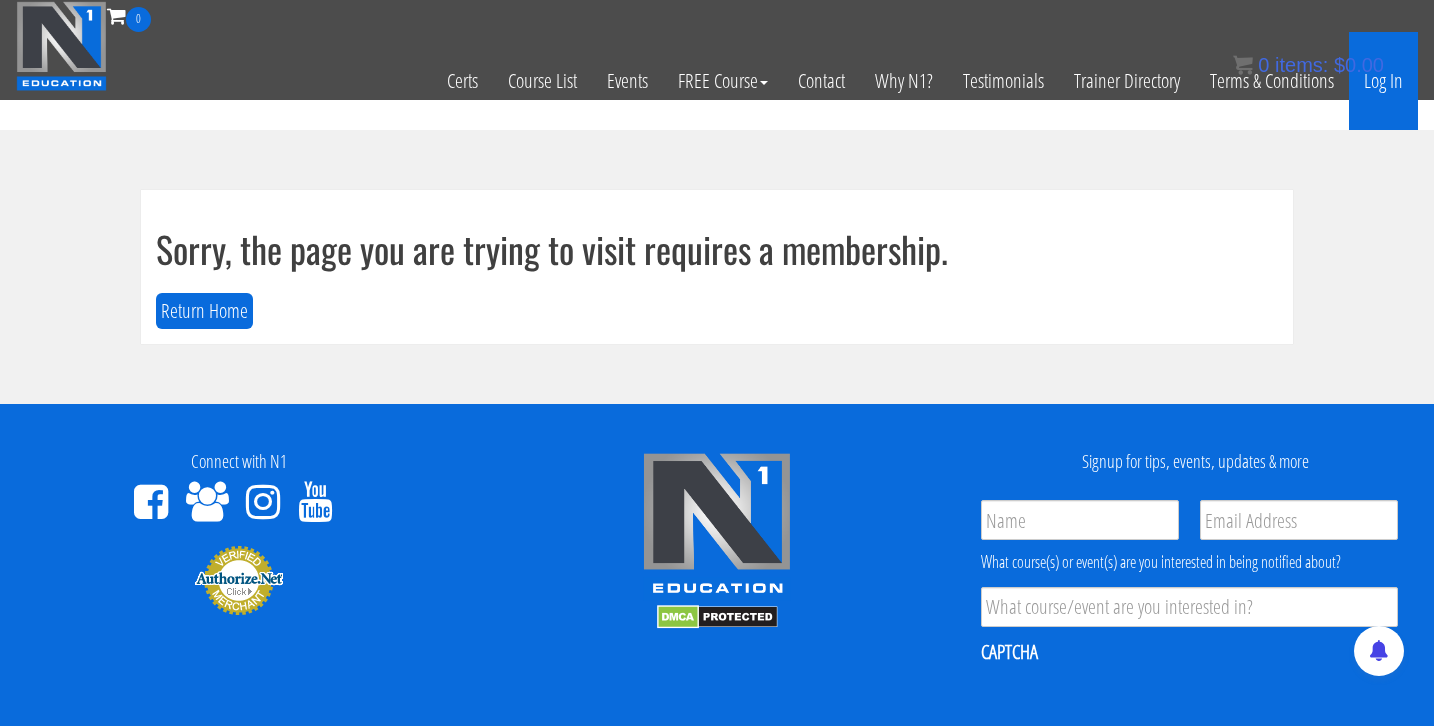 click on "Log In" at bounding box center (1383, 81) 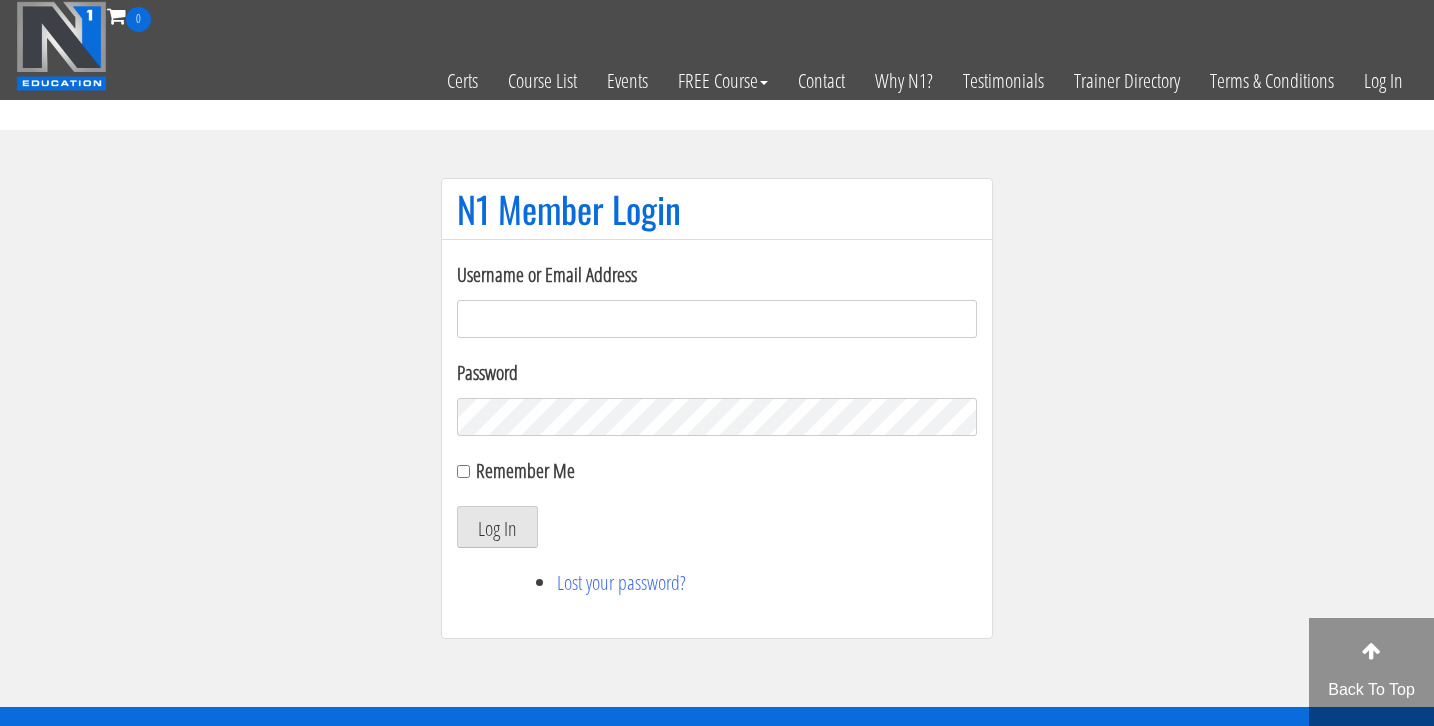 scroll, scrollTop: 0, scrollLeft: 0, axis: both 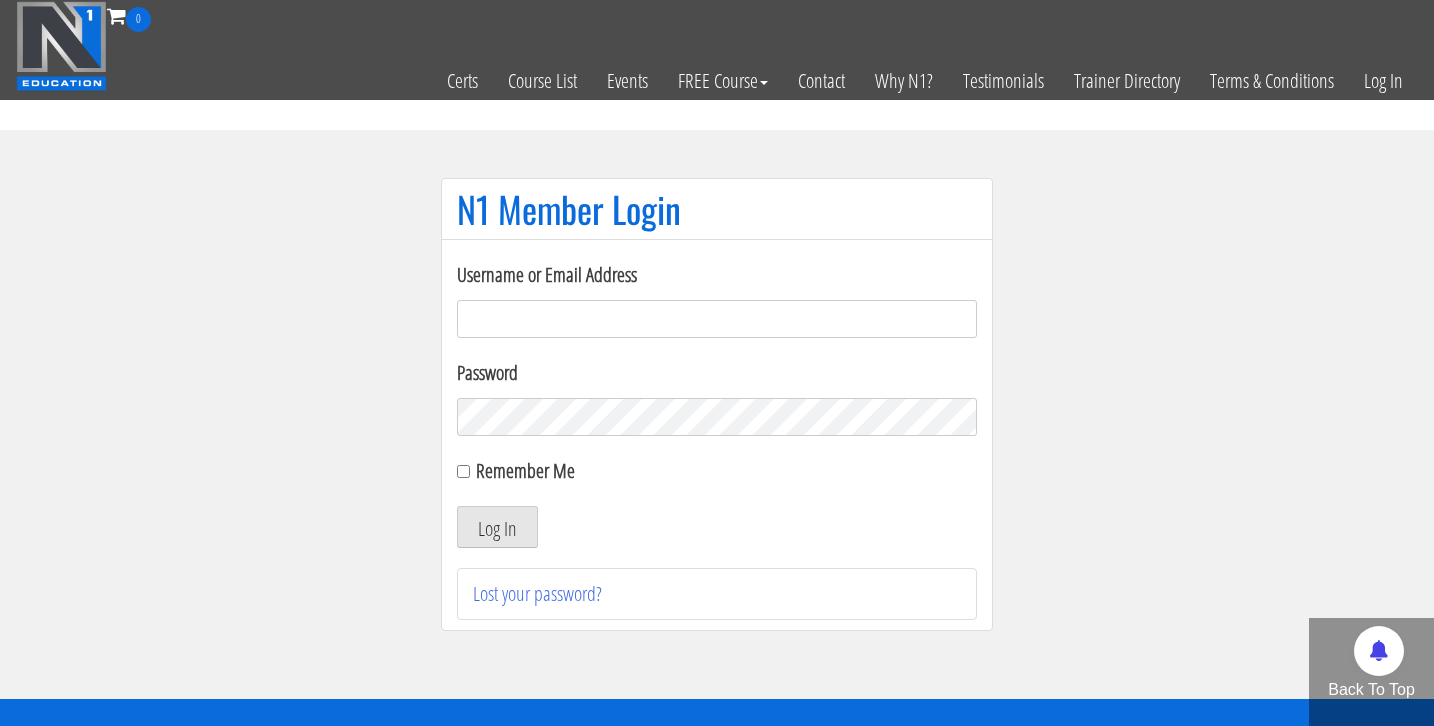 click on "Username or Email Address" at bounding box center (717, 319) 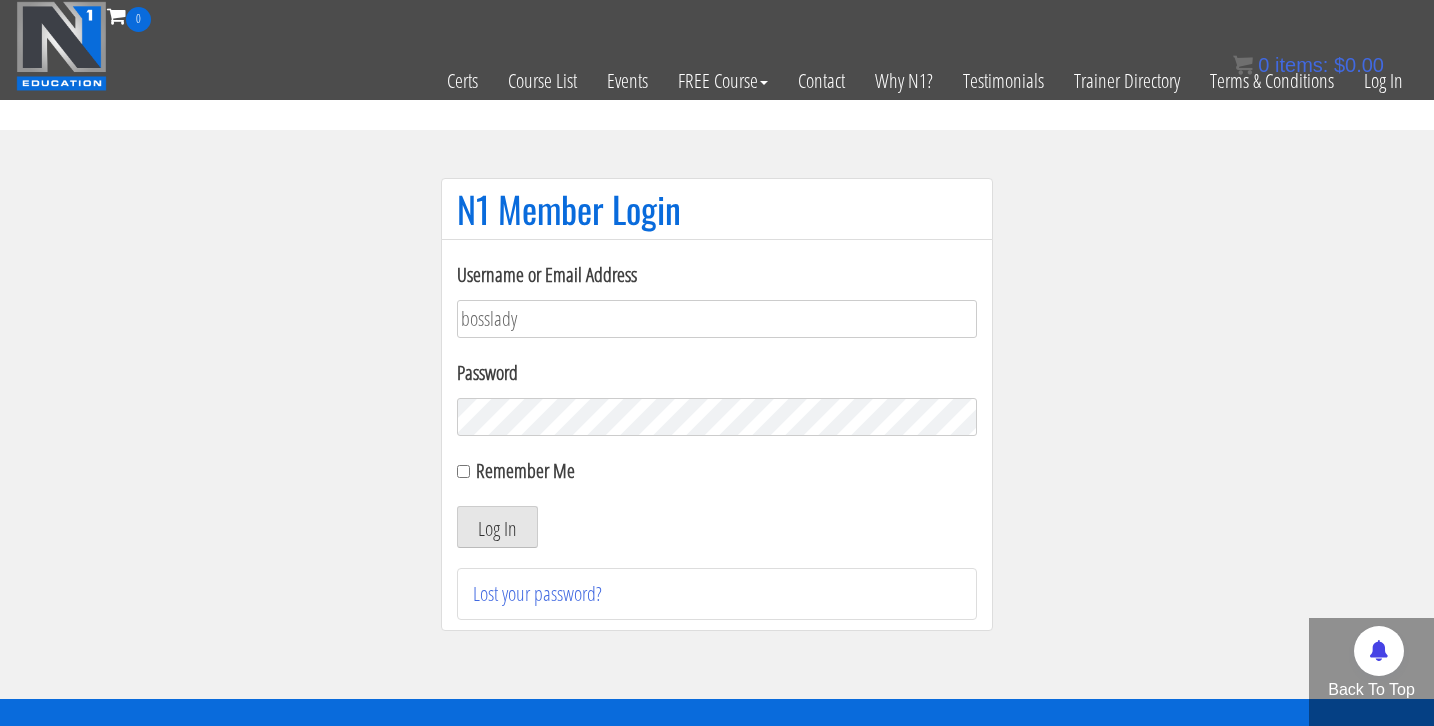 click on "Log In" at bounding box center (497, 527) 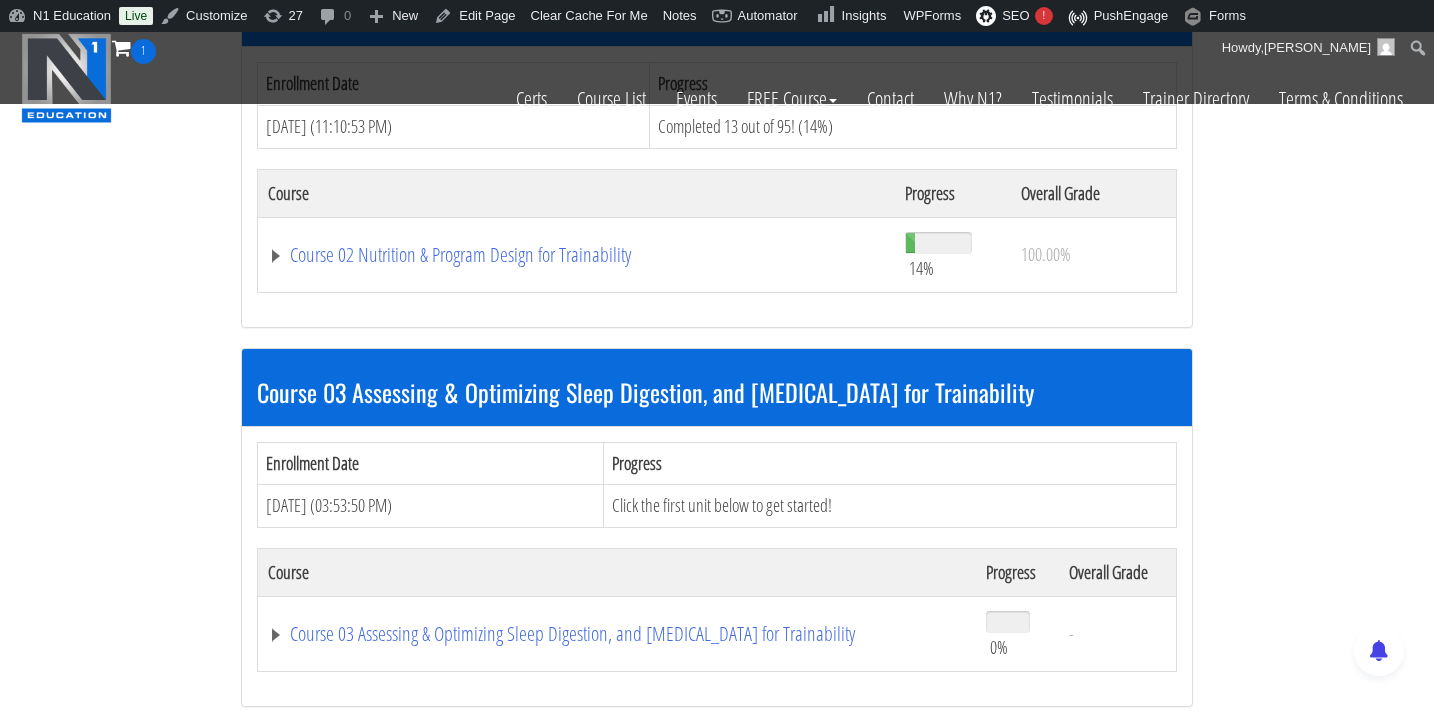 scroll, scrollTop: 611, scrollLeft: 0, axis: vertical 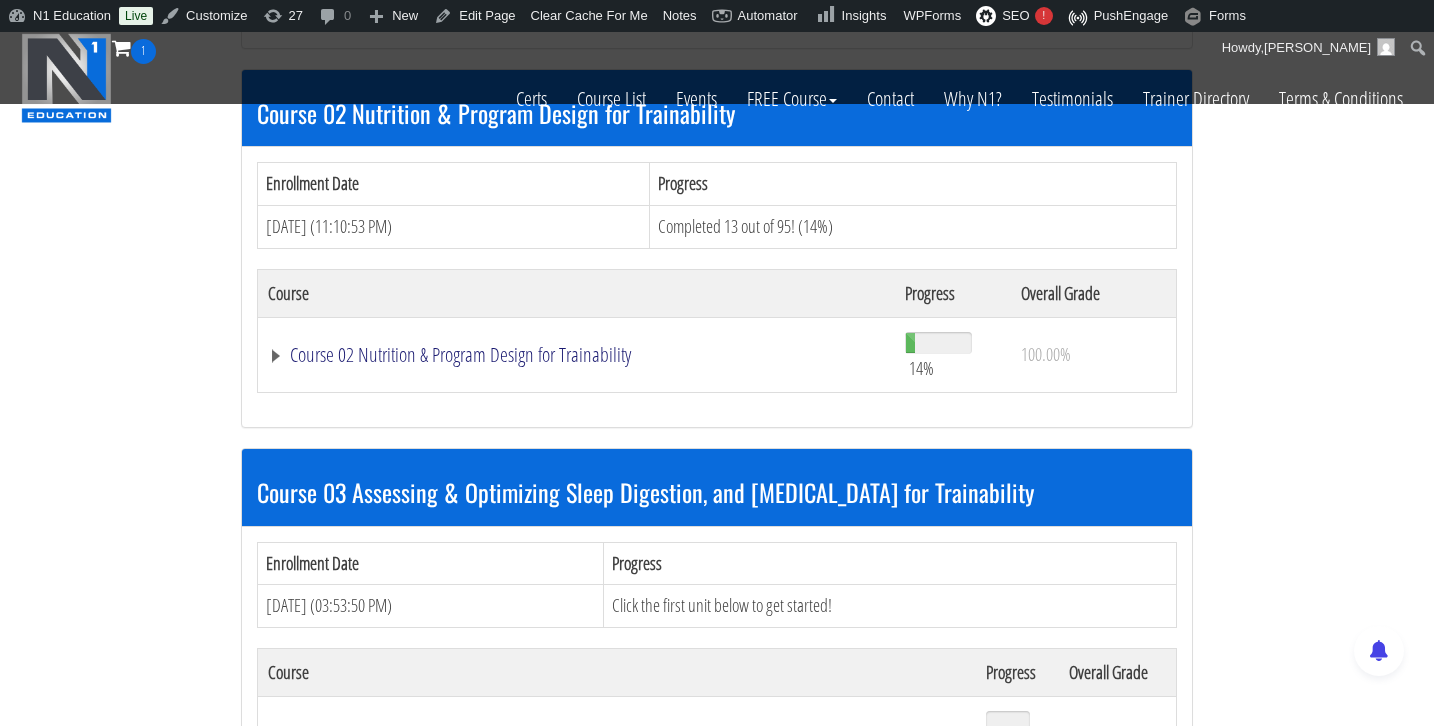 click on "Course 02 Nutrition & Program Design for Trainability" at bounding box center (544, -11) 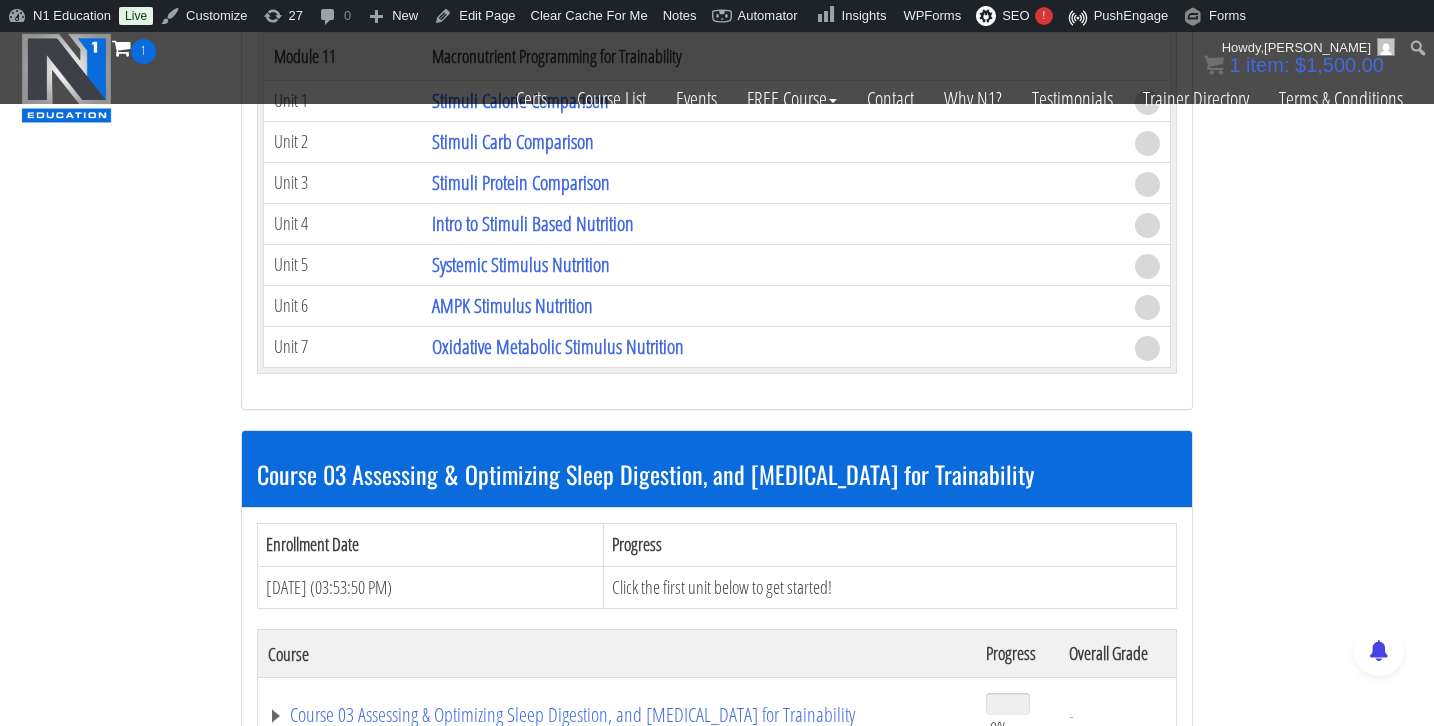 scroll, scrollTop: 5107, scrollLeft: 0, axis: vertical 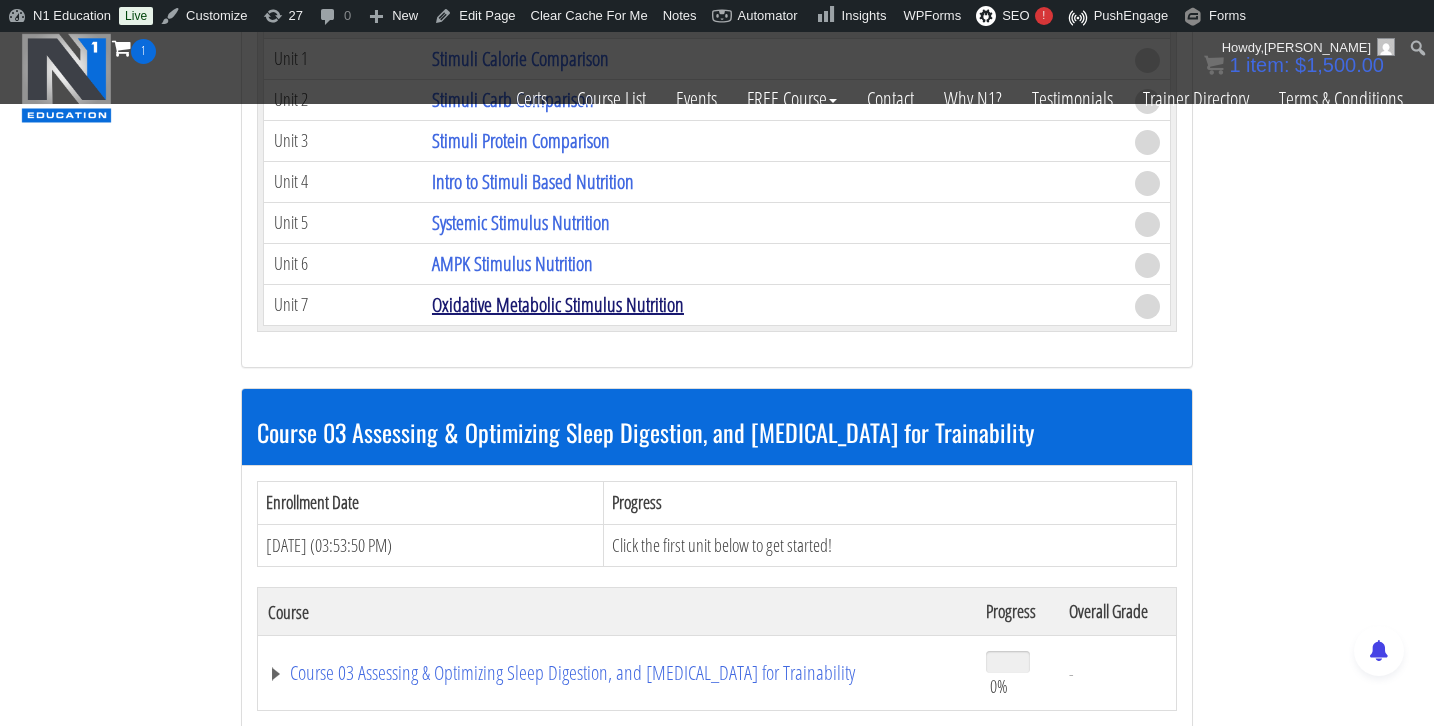 click on "Oxidative Metabolic Stimulus Nutrition" at bounding box center [558, 304] 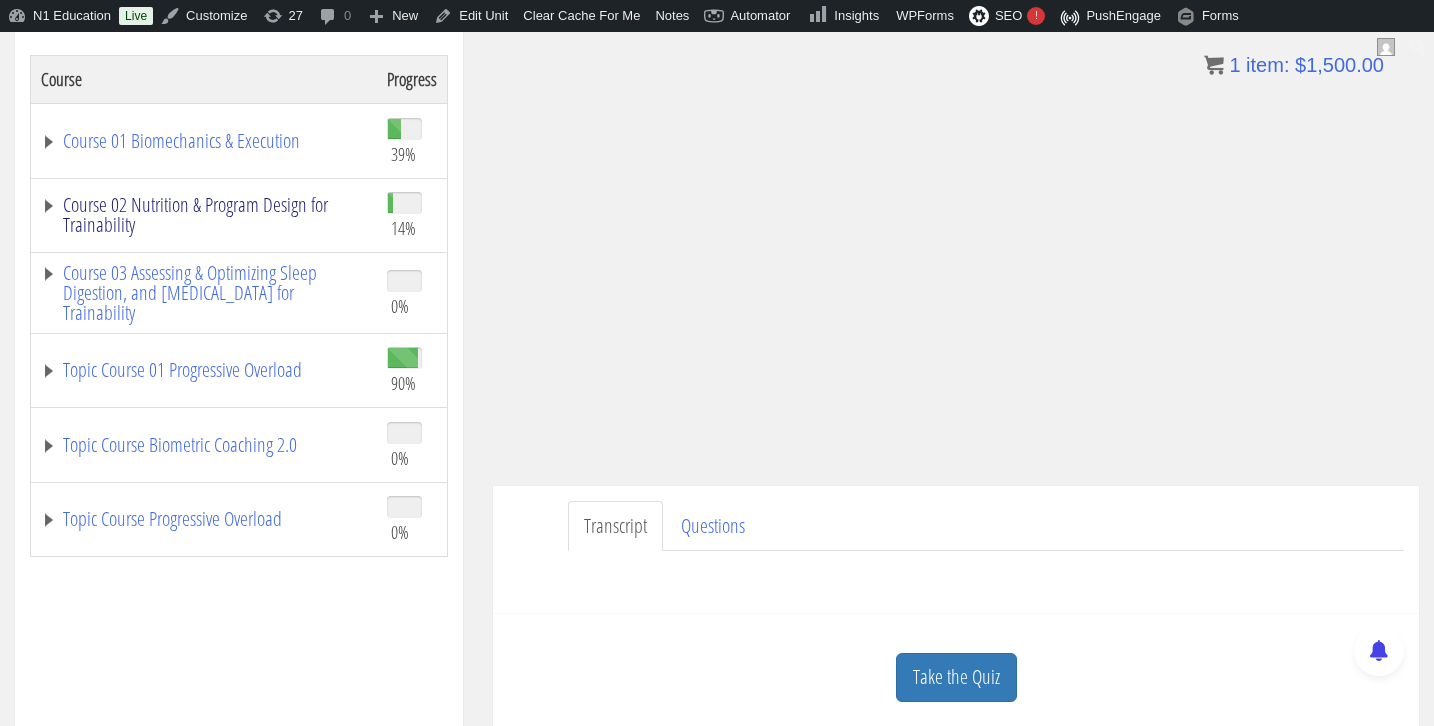 scroll, scrollTop: 334, scrollLeft: 0, axis: vertical 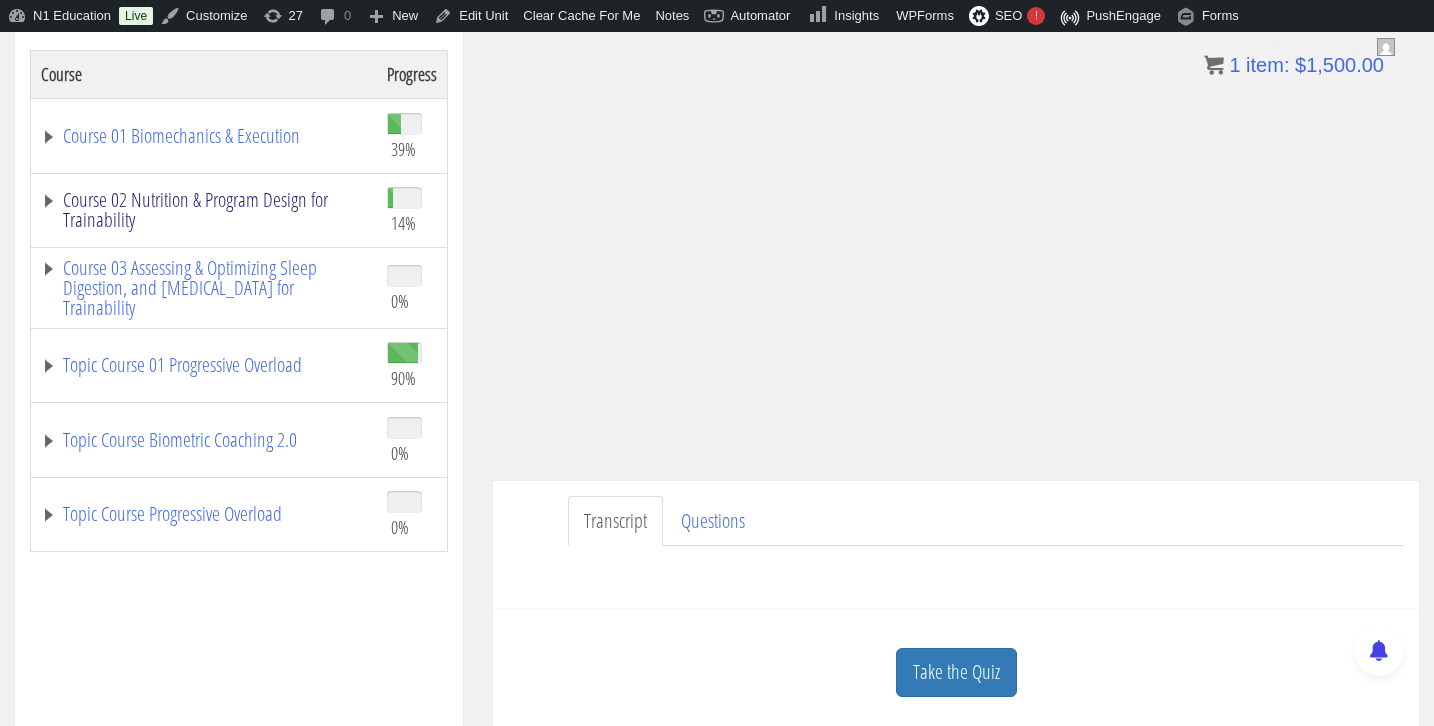 click on "Course 02 Nutrition & Program Design for Trainability" at bounding box center (204, 210) 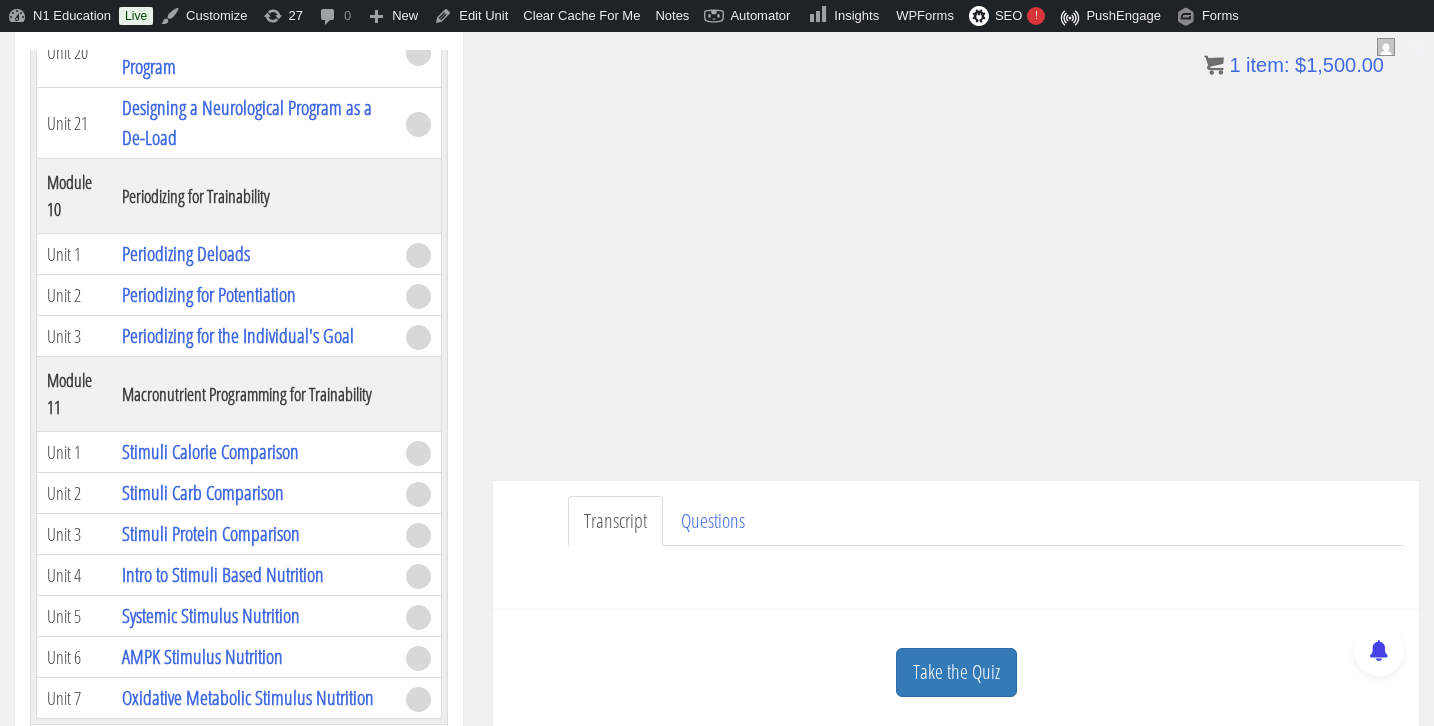scroll, scrollTop: 5004, scrollLeft: 0, axis: vertical 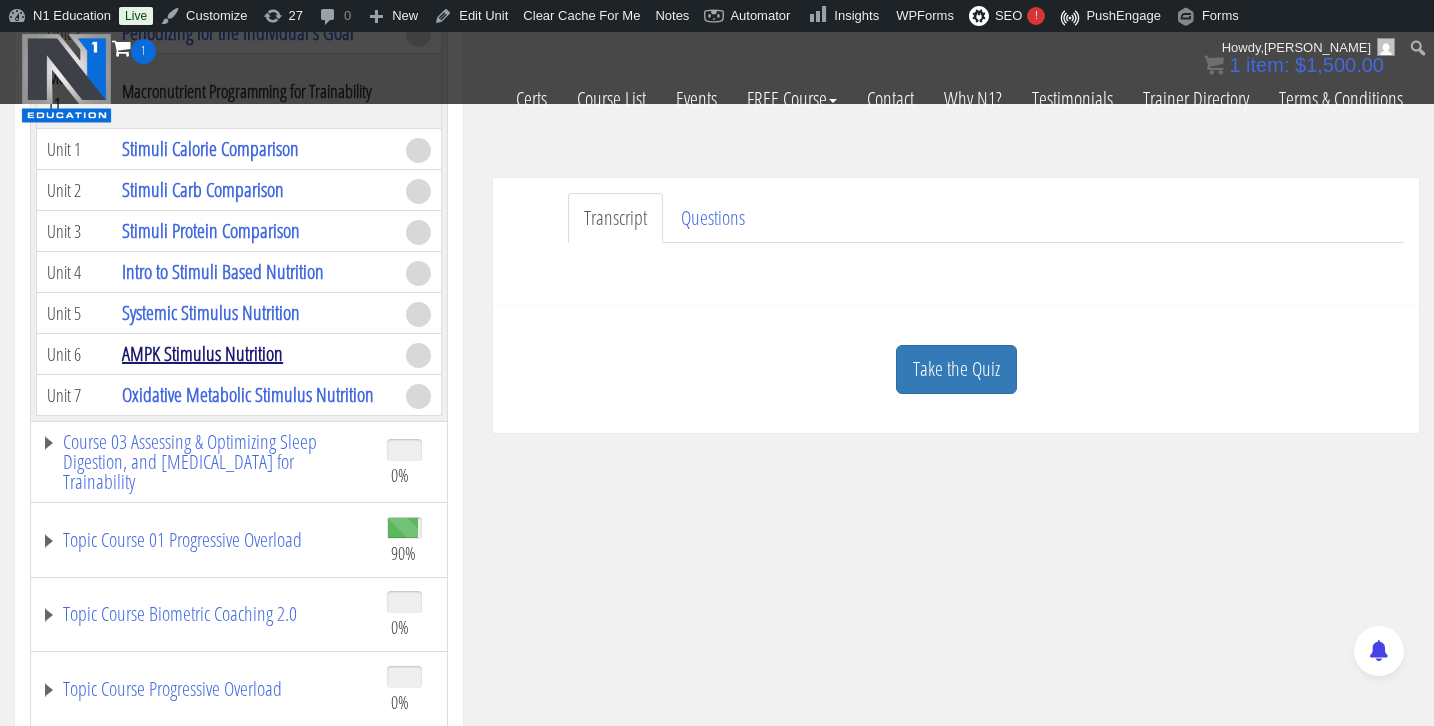 click on "AMPK Stimulus Nutrition" at bounding box center [202, 353] 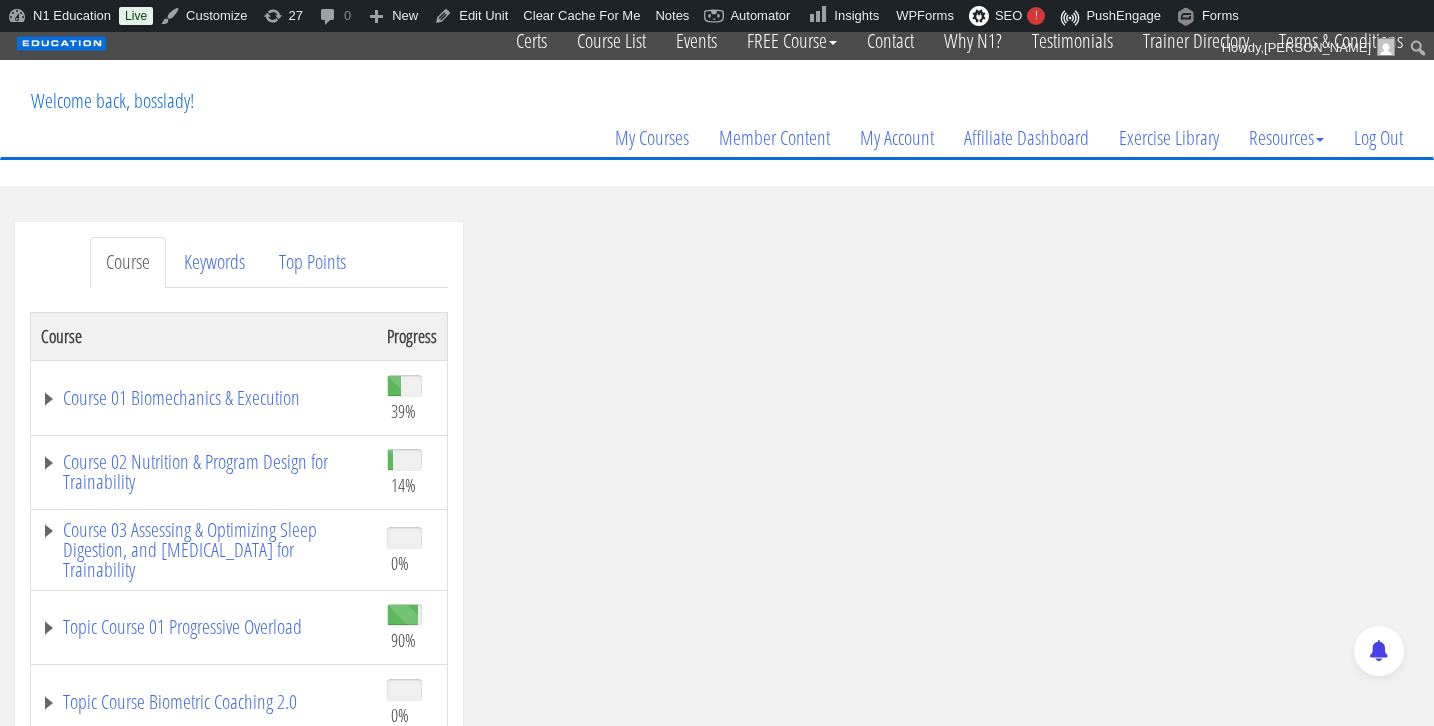 scroll, scrollTop: 133, scrollLeft: 0, axis: vertical 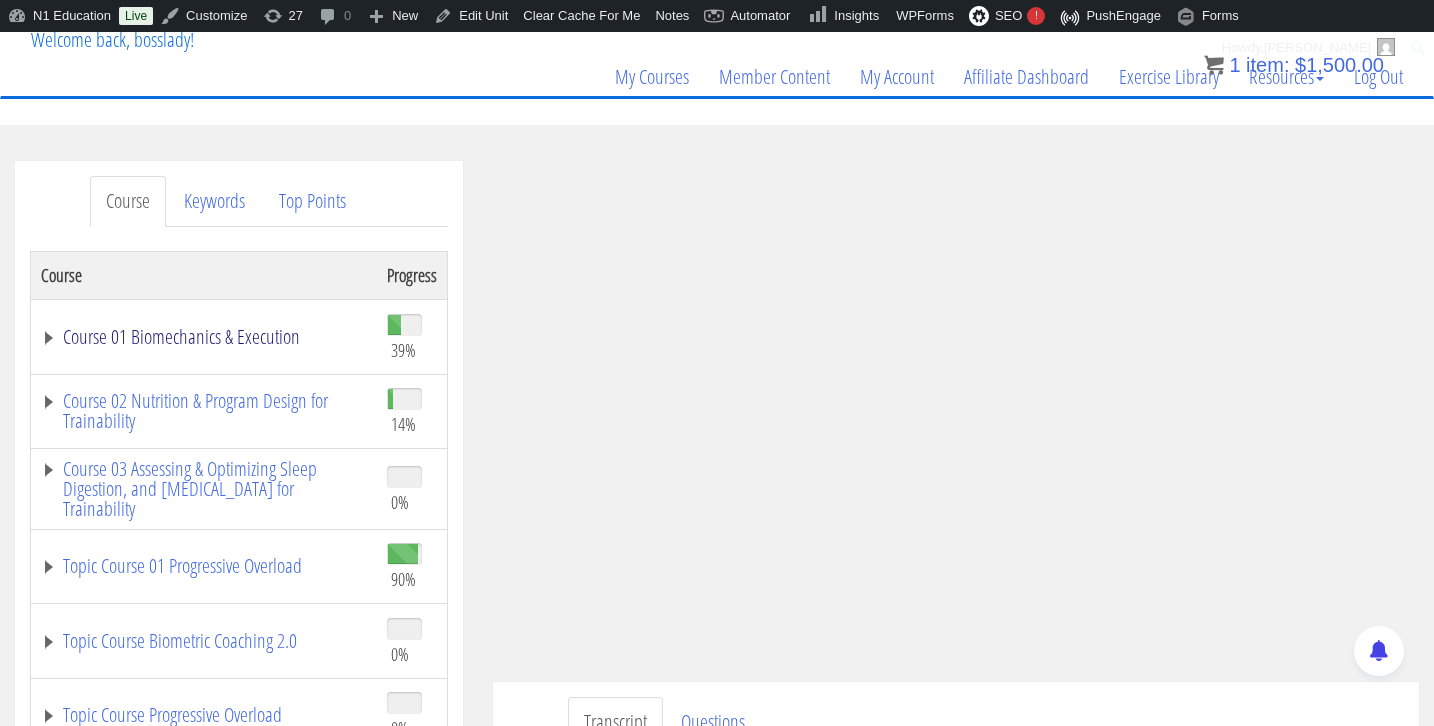click on "Course 01 Biomechanics & Execution" at bounding box center (204, 337) 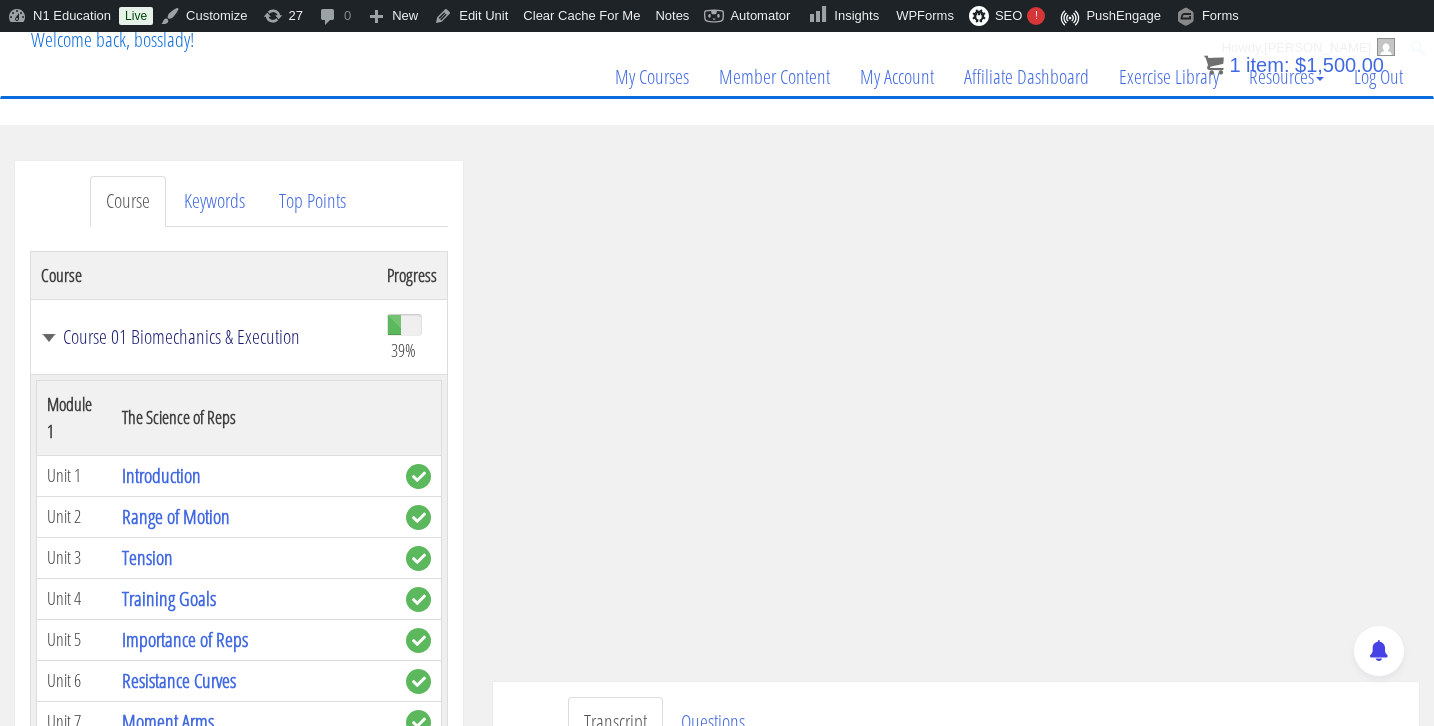 click on "Course 01 Biomechanics & Execution" at bounding box center (204, 337) 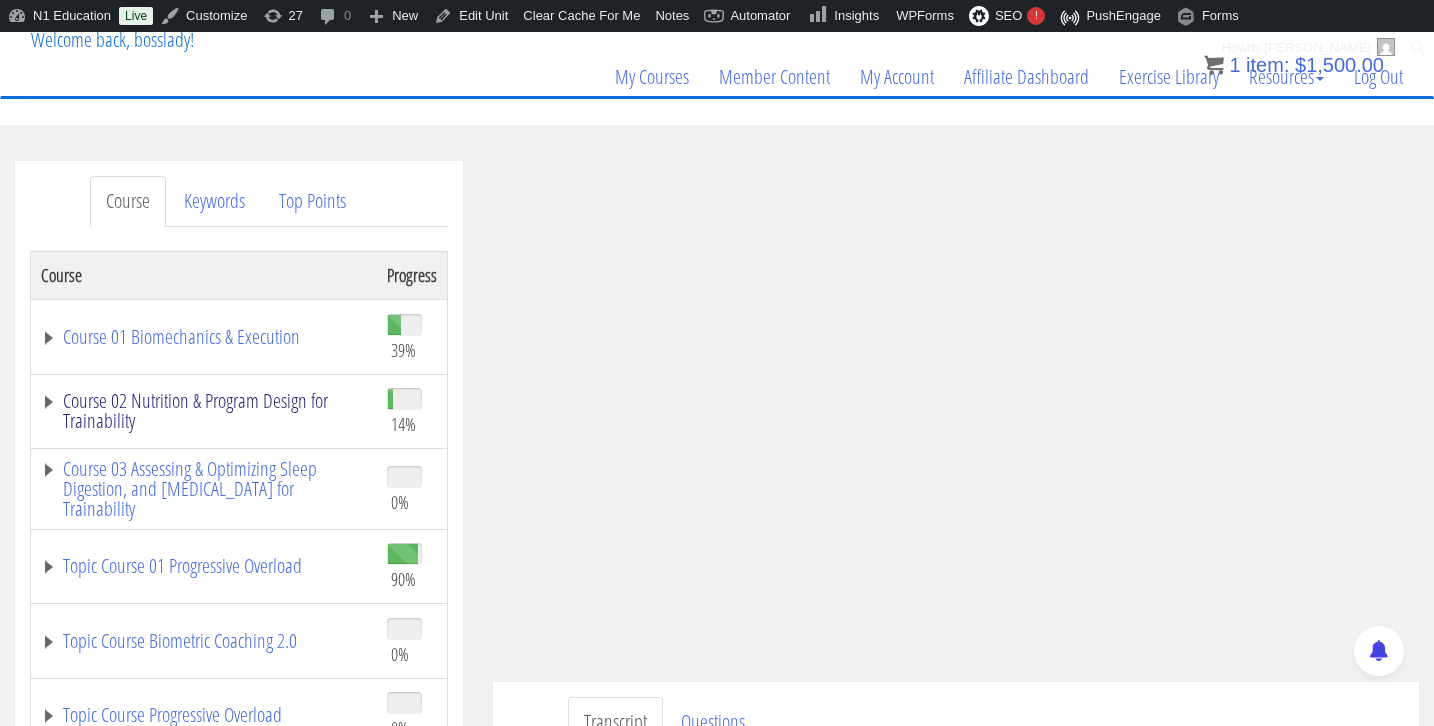 click on "Course 02 Nutrition & Program Design for Trainability" at bounding box center (204, 411) 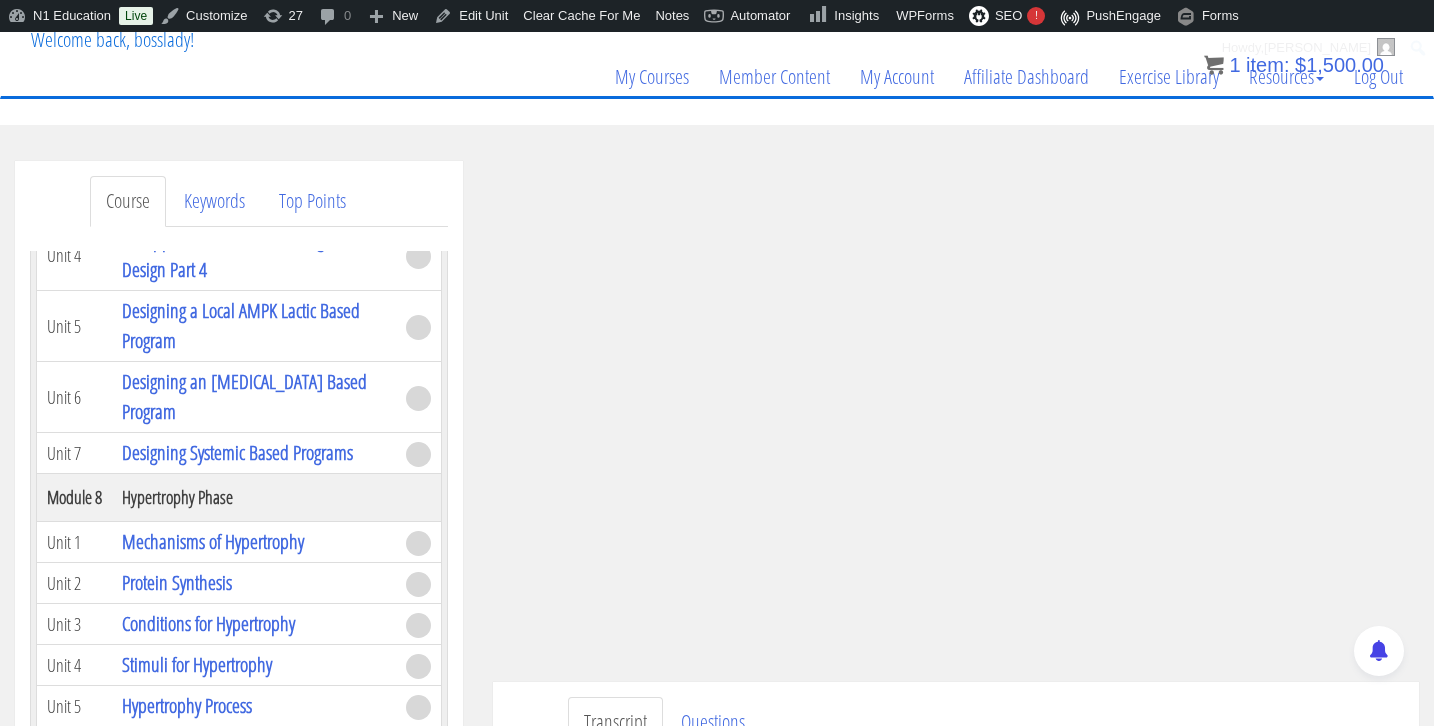 scroll, scrollTop: 2526, scrollLeft: 0, axis: vertical 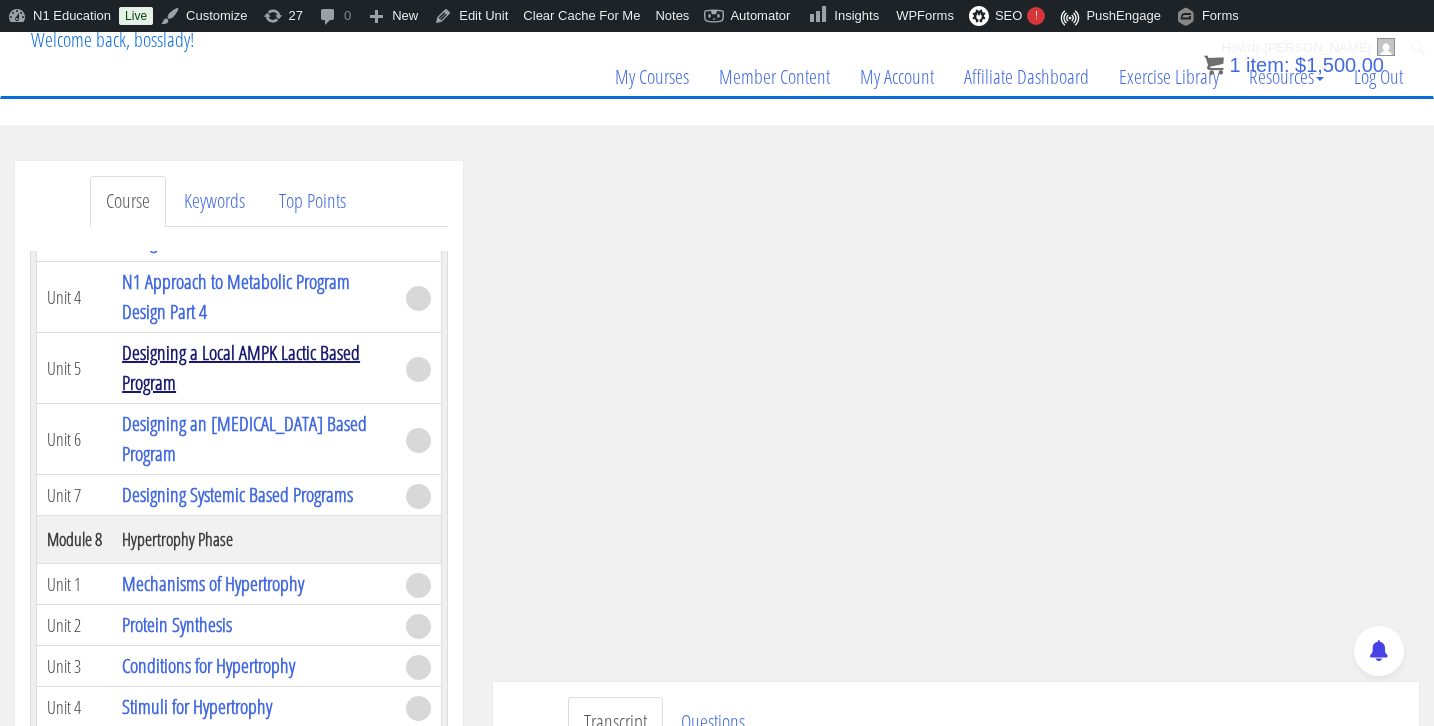 click on "Designing a Local AMPK Lactic Based Program" at bounding box center [241, 367] 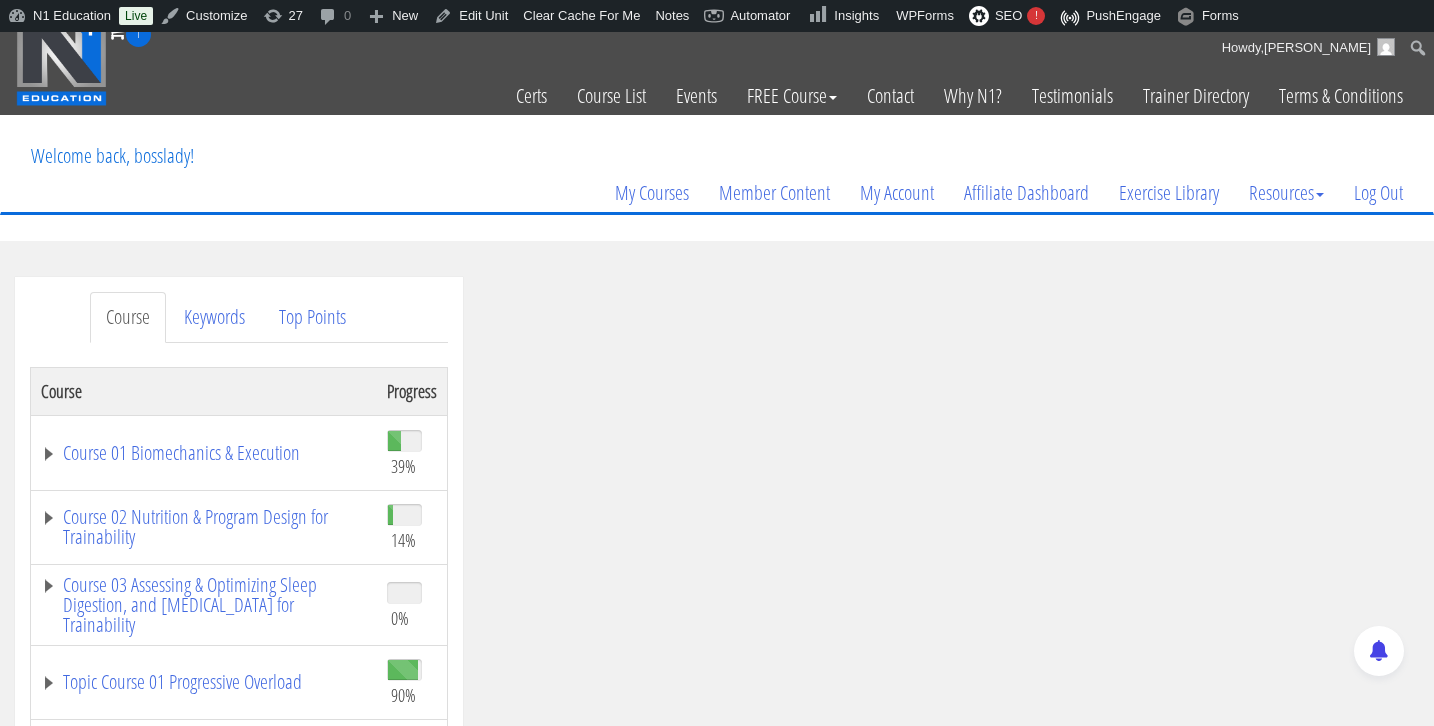 scroll, scrollTop: 6, scrollLeft: 0, axis: vertical 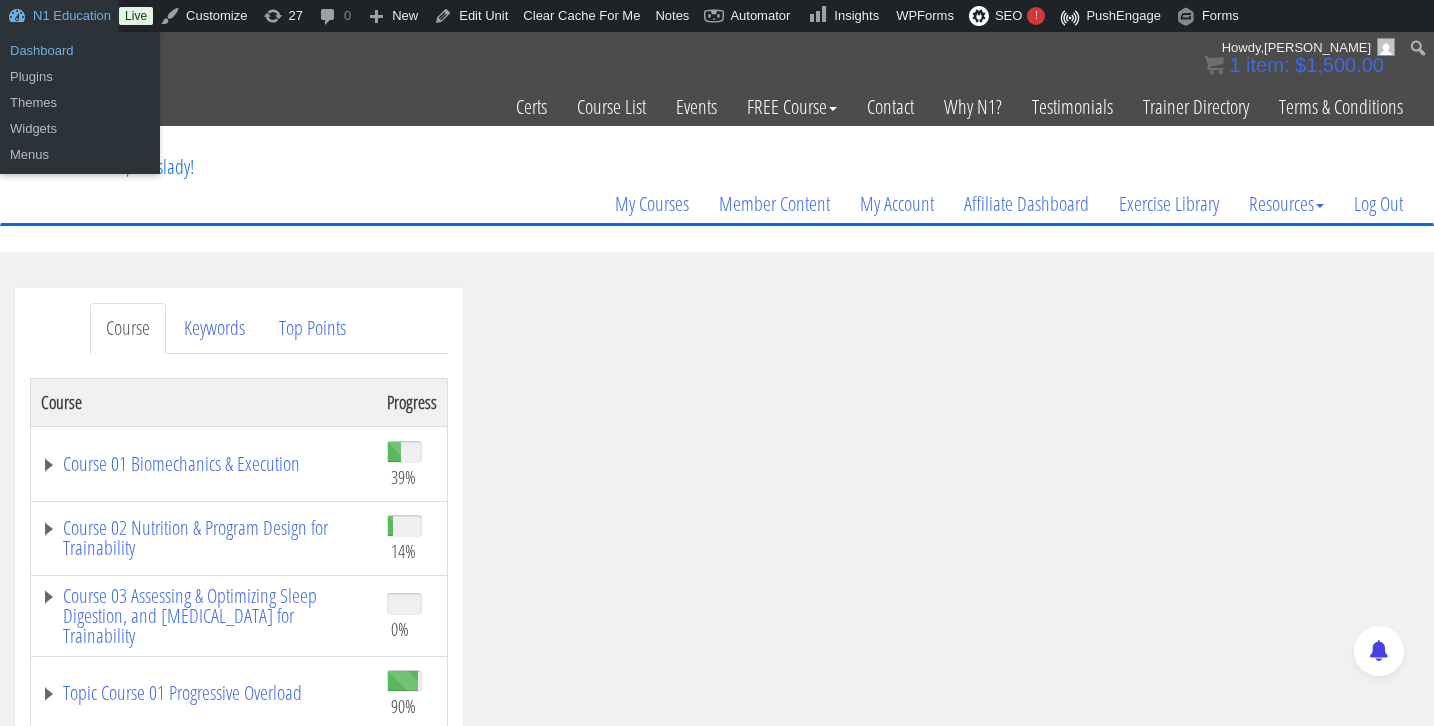 click on "Dashboard" at bounding box center (80, 51) 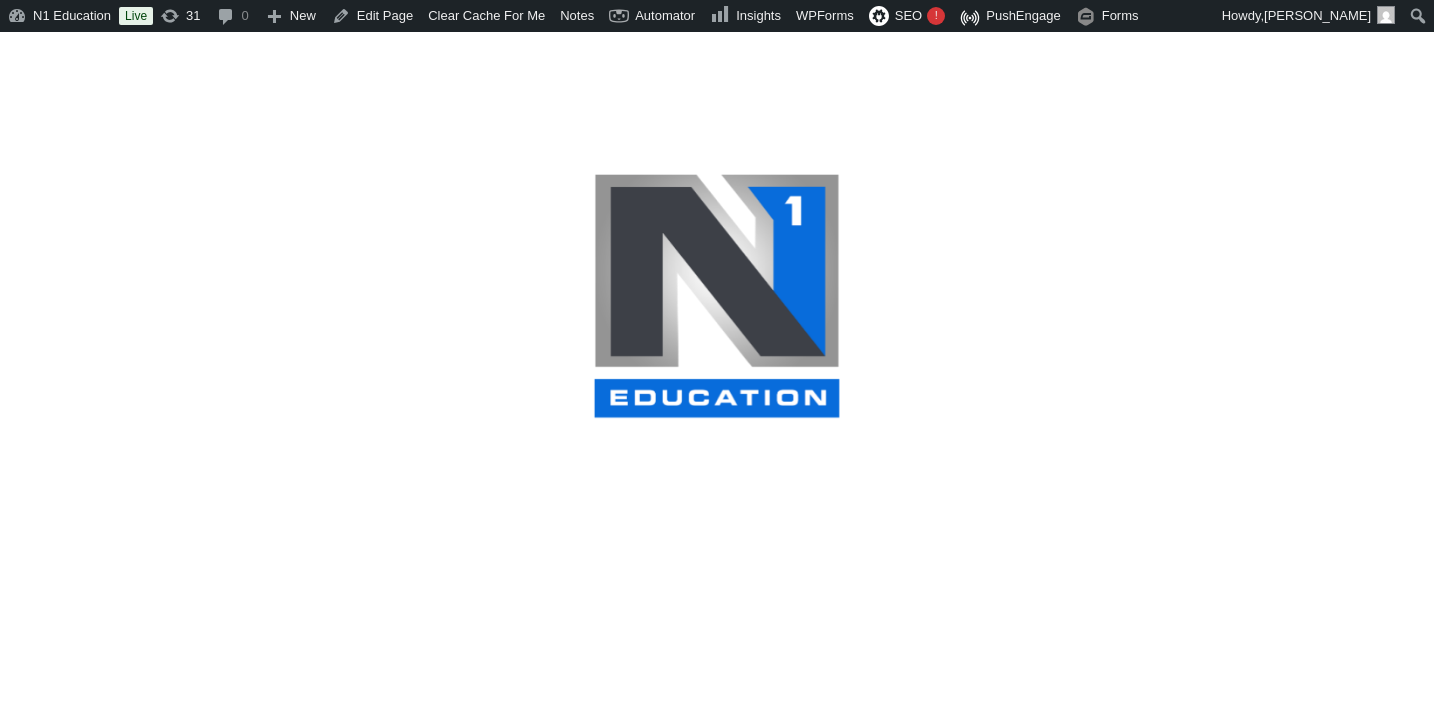scroll, scrollTop: 0, scrollLeft: 0, axis: both 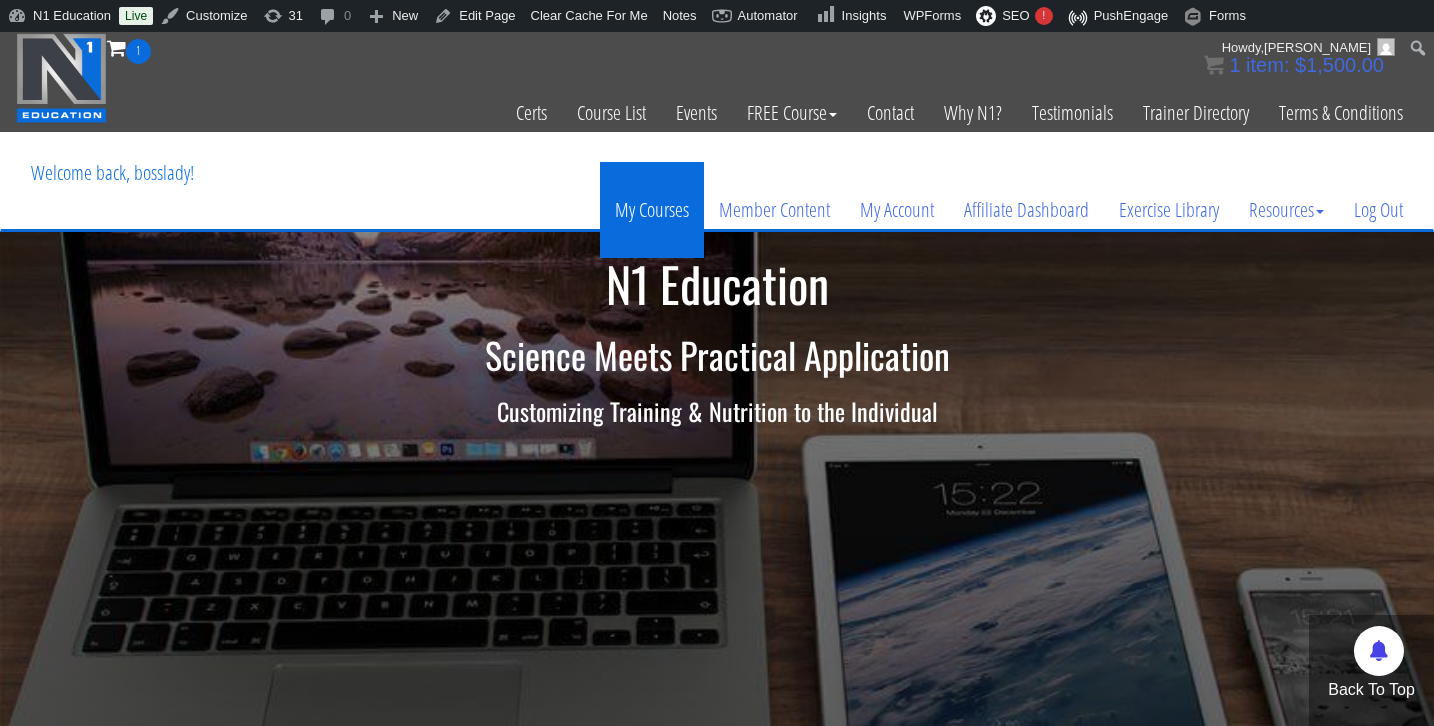 click on "My Courses" at bounding box center [652, 210] 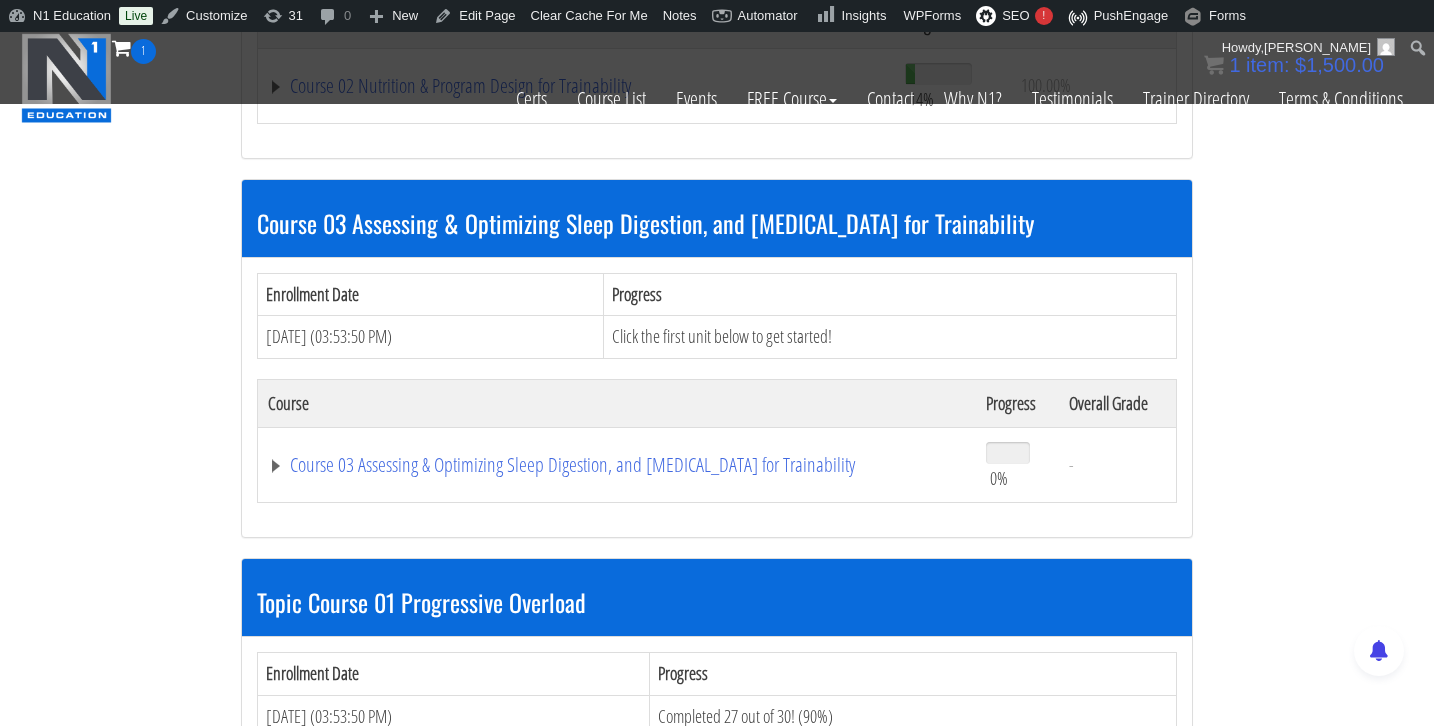 scroll, scrollTop: 820, scrollLeft: 0, axis: vertical 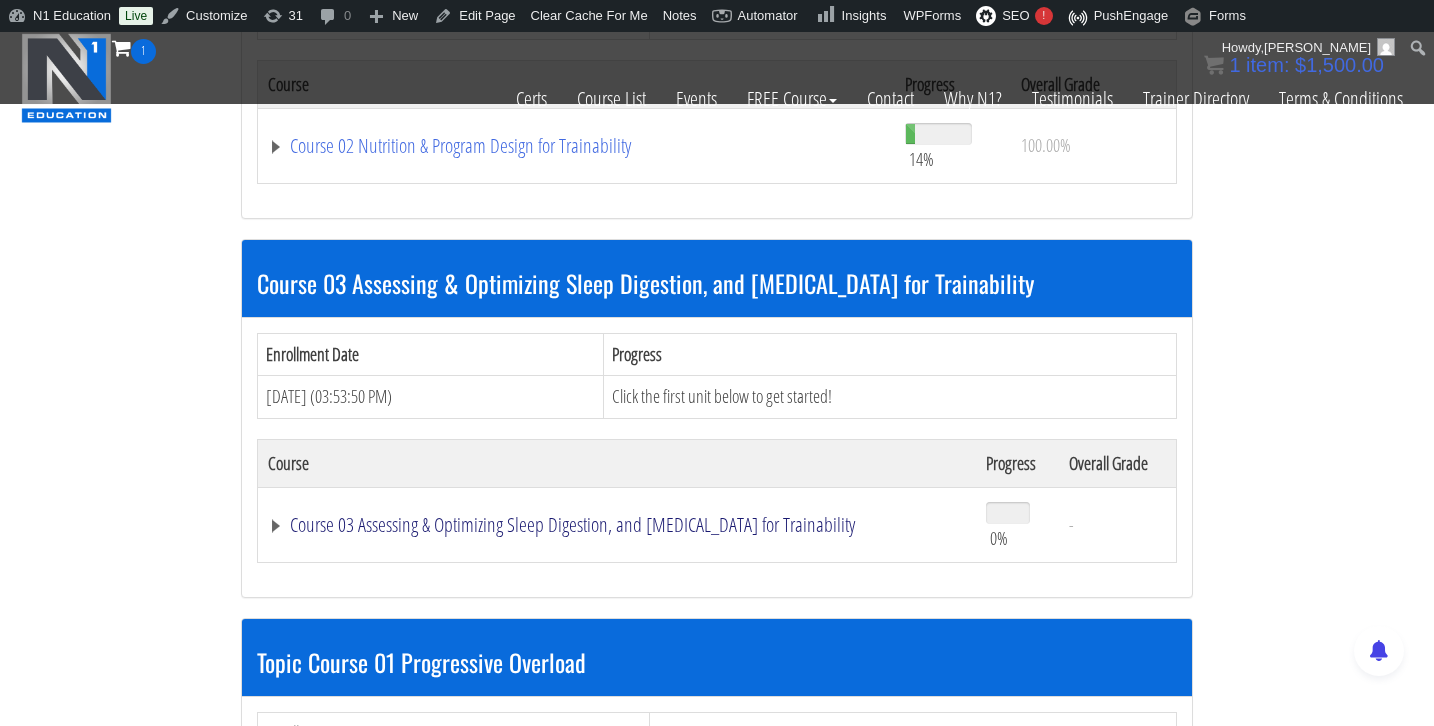 click on "Course 03 Assessing & Optimizing Sleep Digestion, and [MEDICAL_DATA] for Trainability" at bounding box center [544, -220] 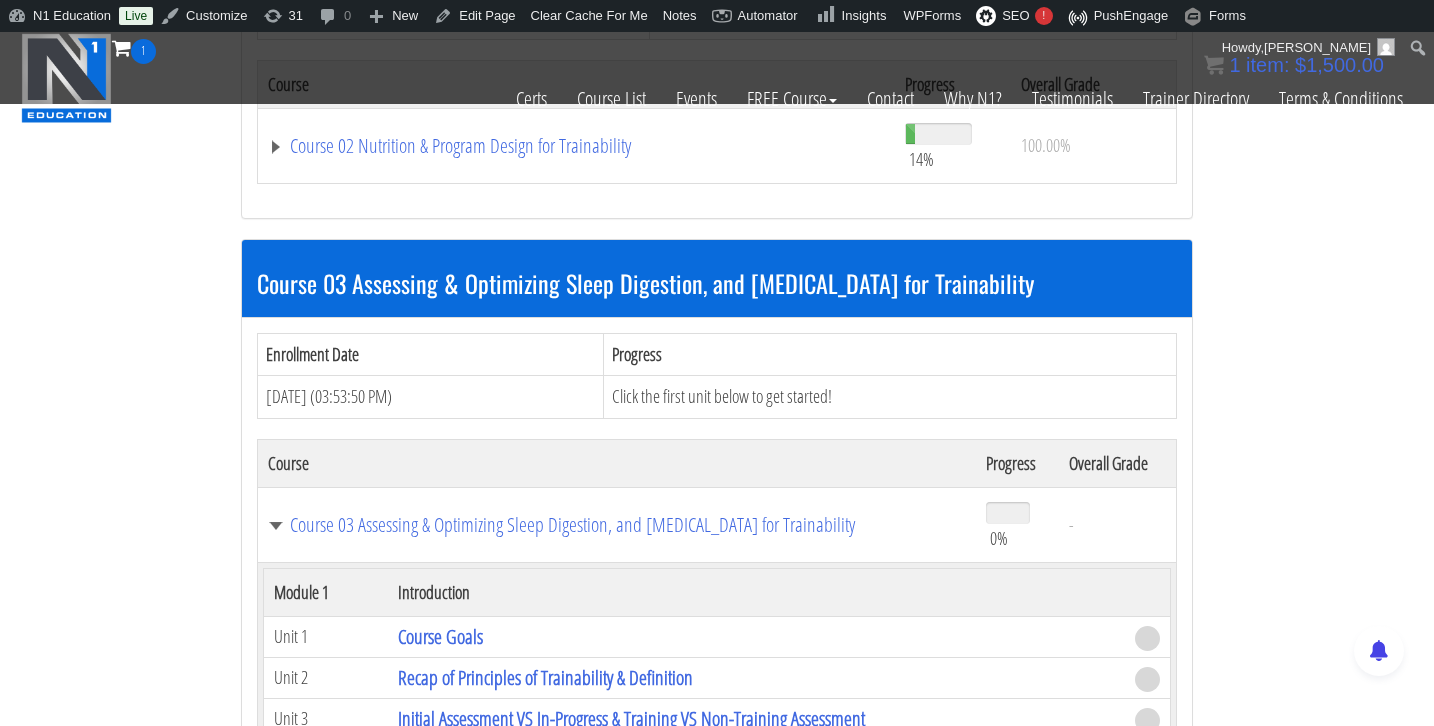 click on "Certs
Course List
Events
FREE Course
Course Preview – Biomechanics
Course Preview – Program Design
Contact
Why N1?
Testimonials
Trainer Directory
Terms & Conditions" at bounding box center (717, 99) 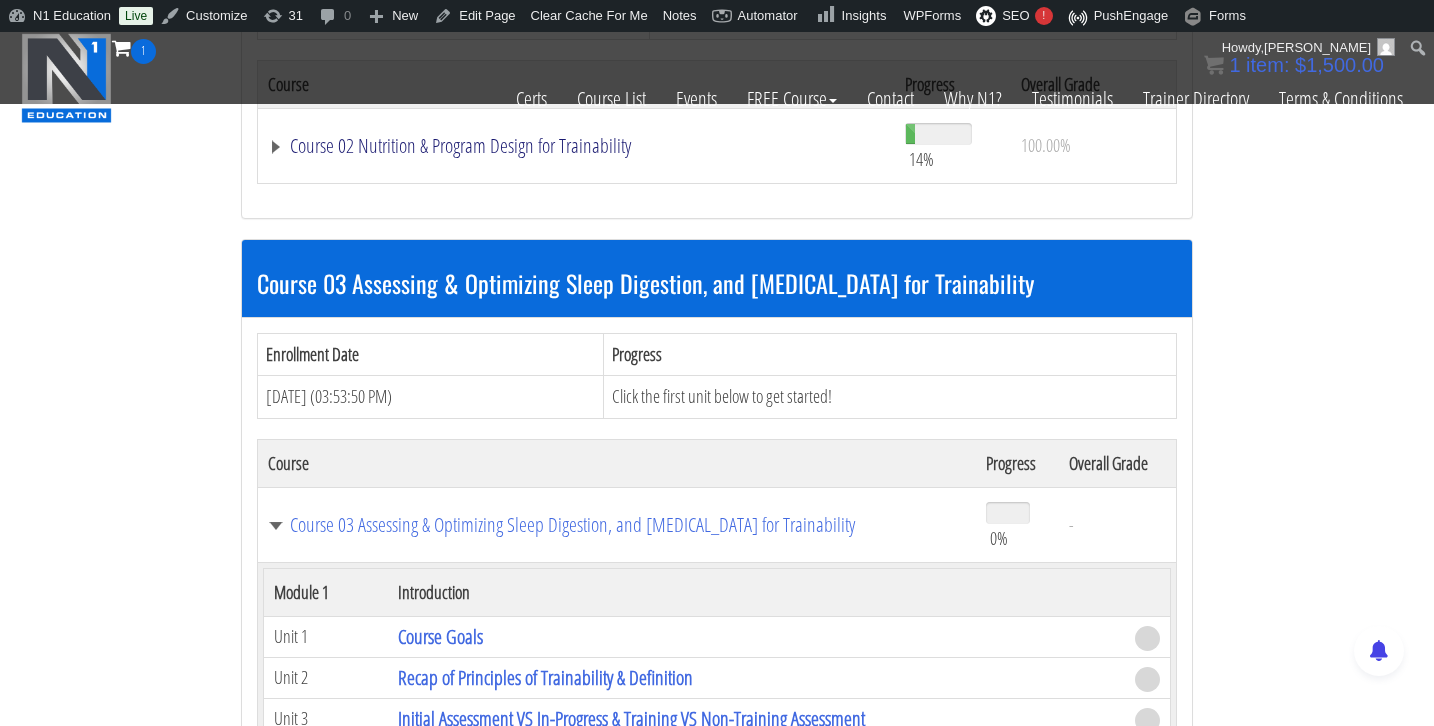click on "Course 02 Nutrition & Program Design for Trainability" at bounding box center [544, -220] 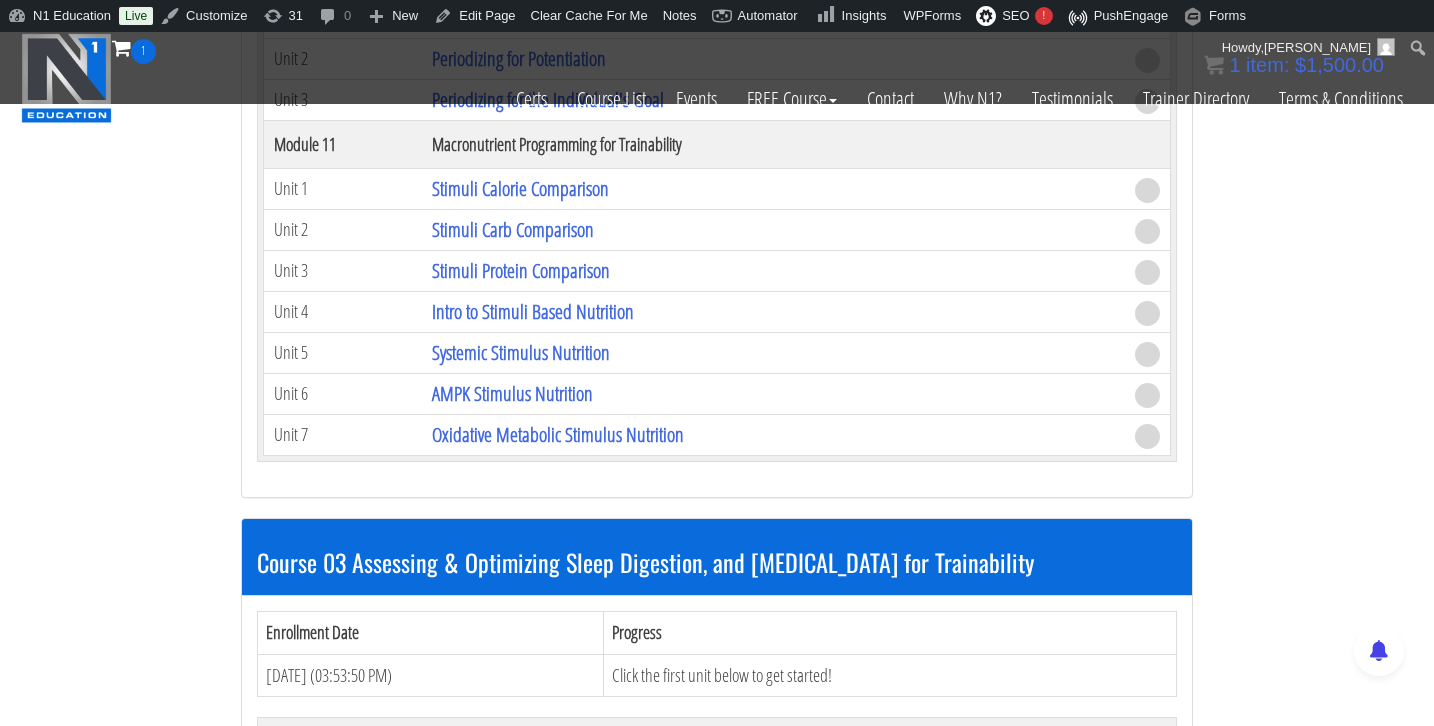 scroll, scrollTop: 4931, scrollLeft: 0, axis: vertical 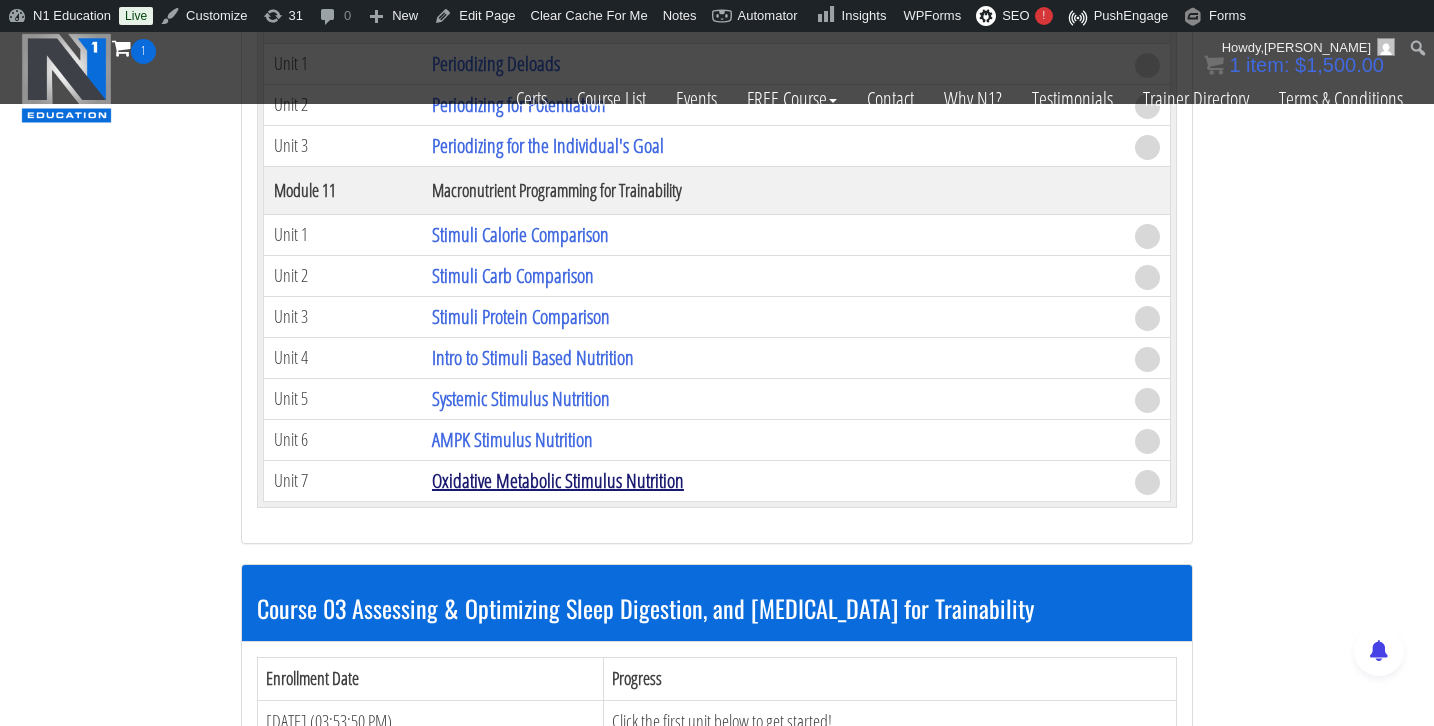 click on "Oxidative Metabolic Stimulus Nutrition" at bounding box center (558, 480) 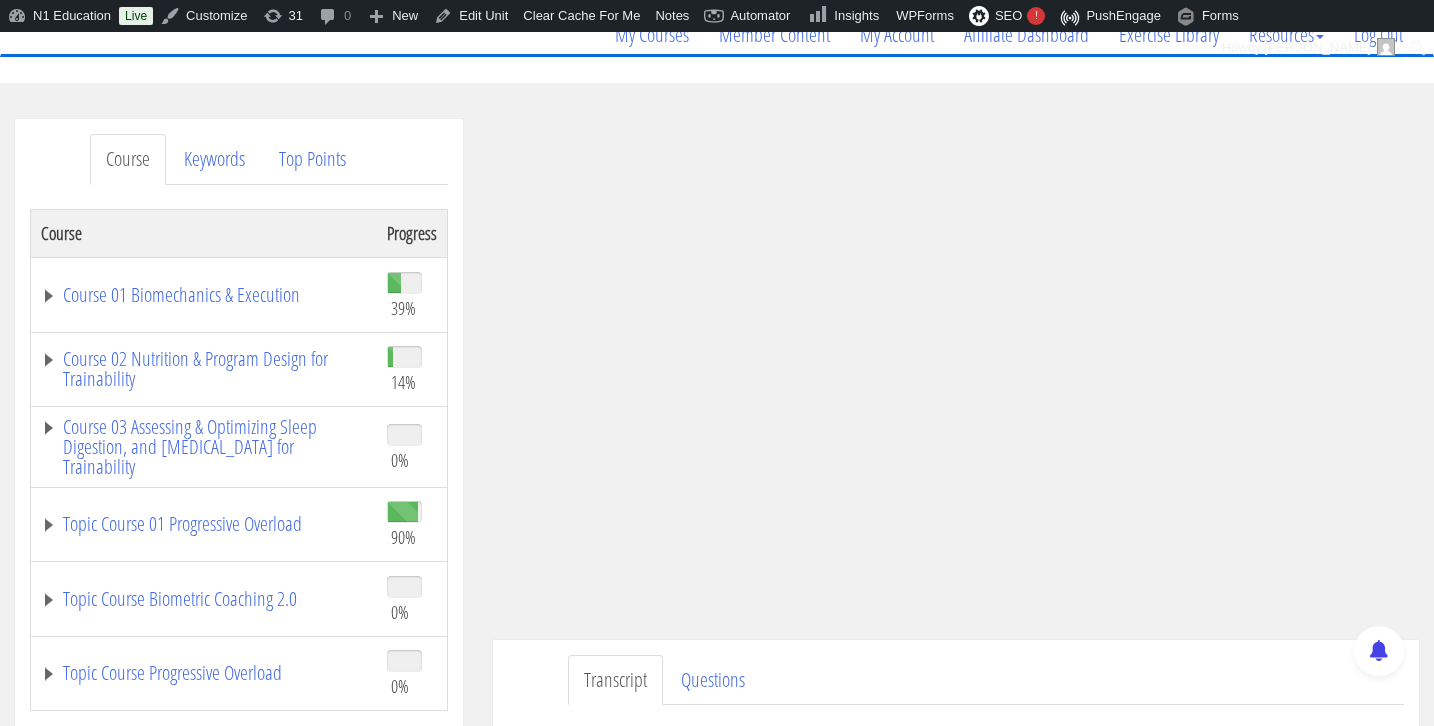 scroll, scrollTop: 249, scrollLeft: 0, axis: vertical 